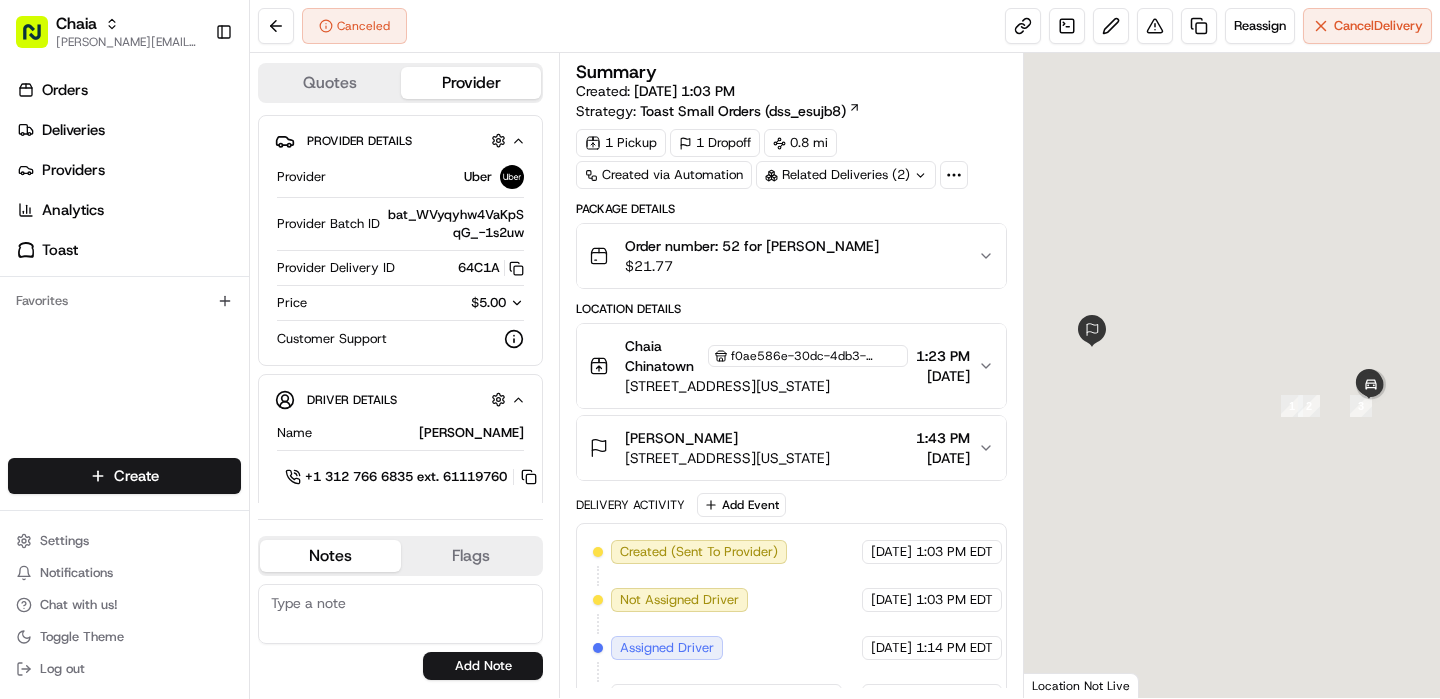 scroll, scrollTop: 0, scrollLeft: 0, axis: both 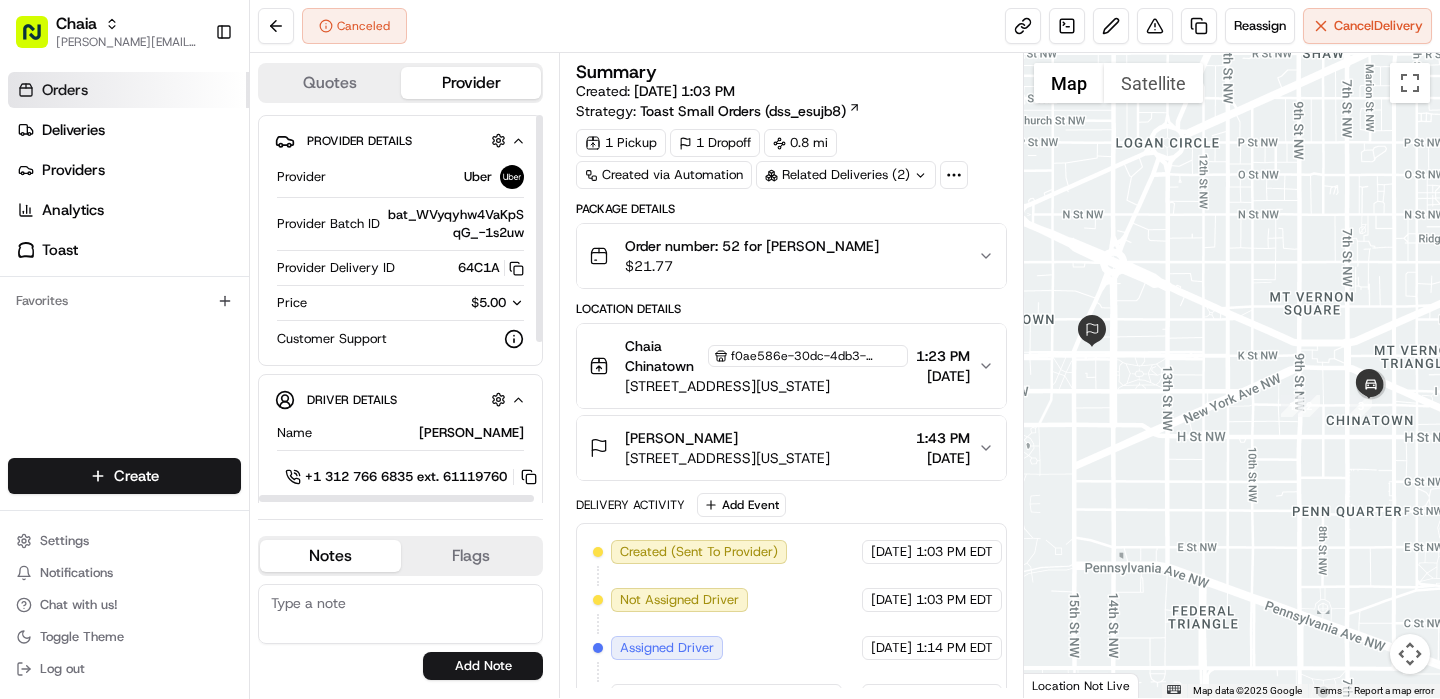 click on "Orders" at bounding box center [128, 90] 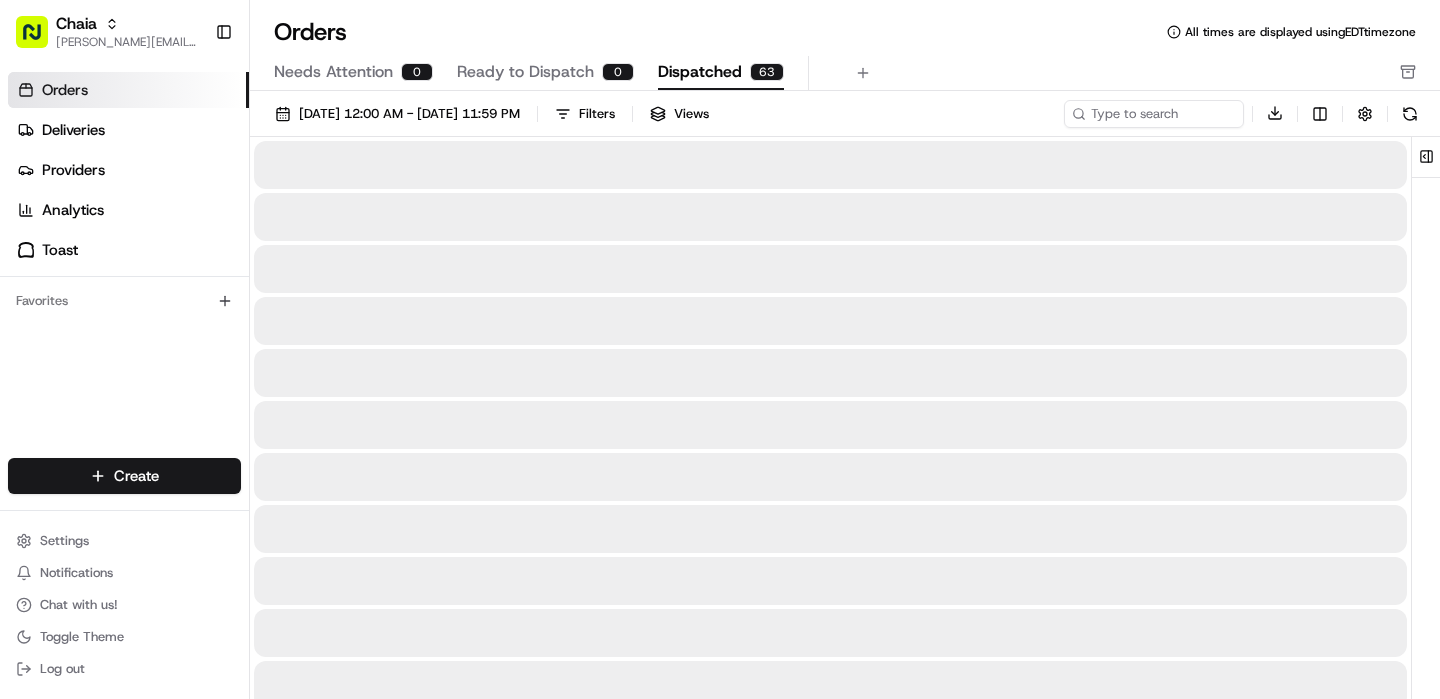click on "Dispatched" at bounding box center [700, 72] 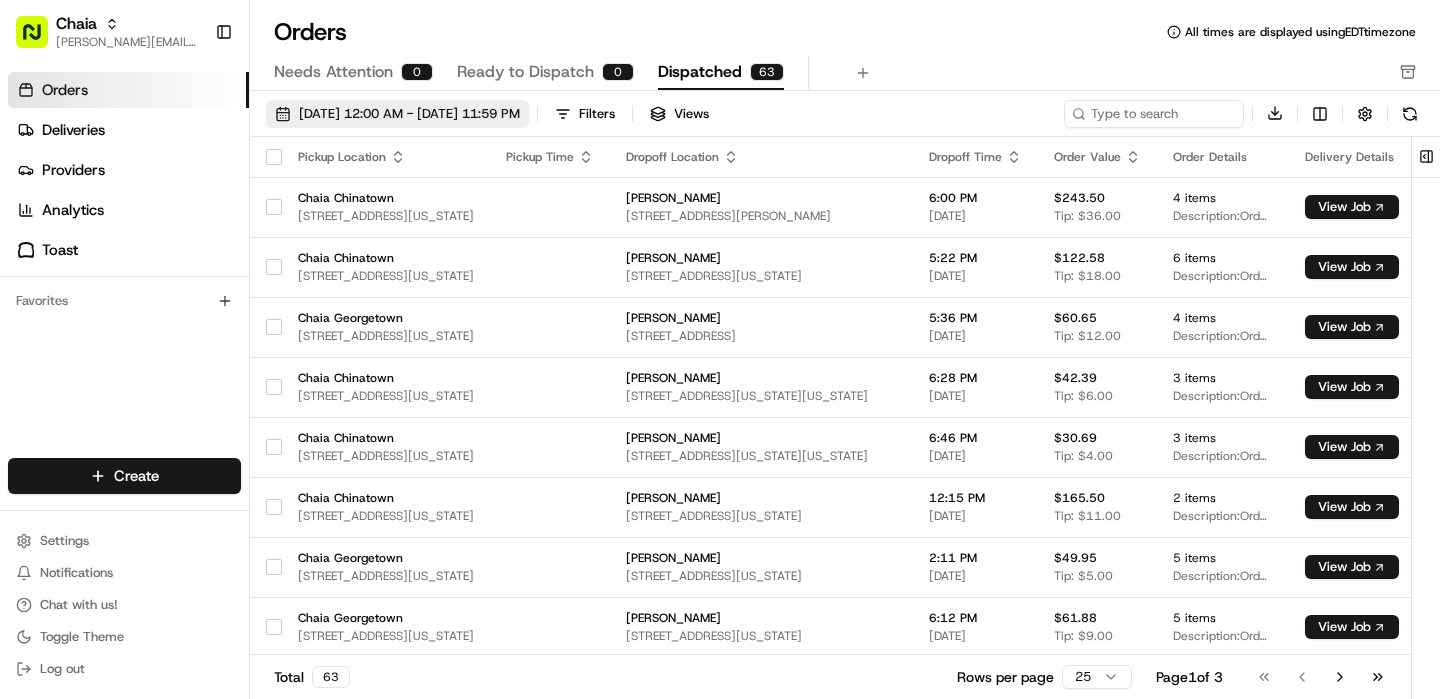 click on "[DATE] 12:00 AM - [DATE] 11:59 PM" at bounding box center [409, 114] 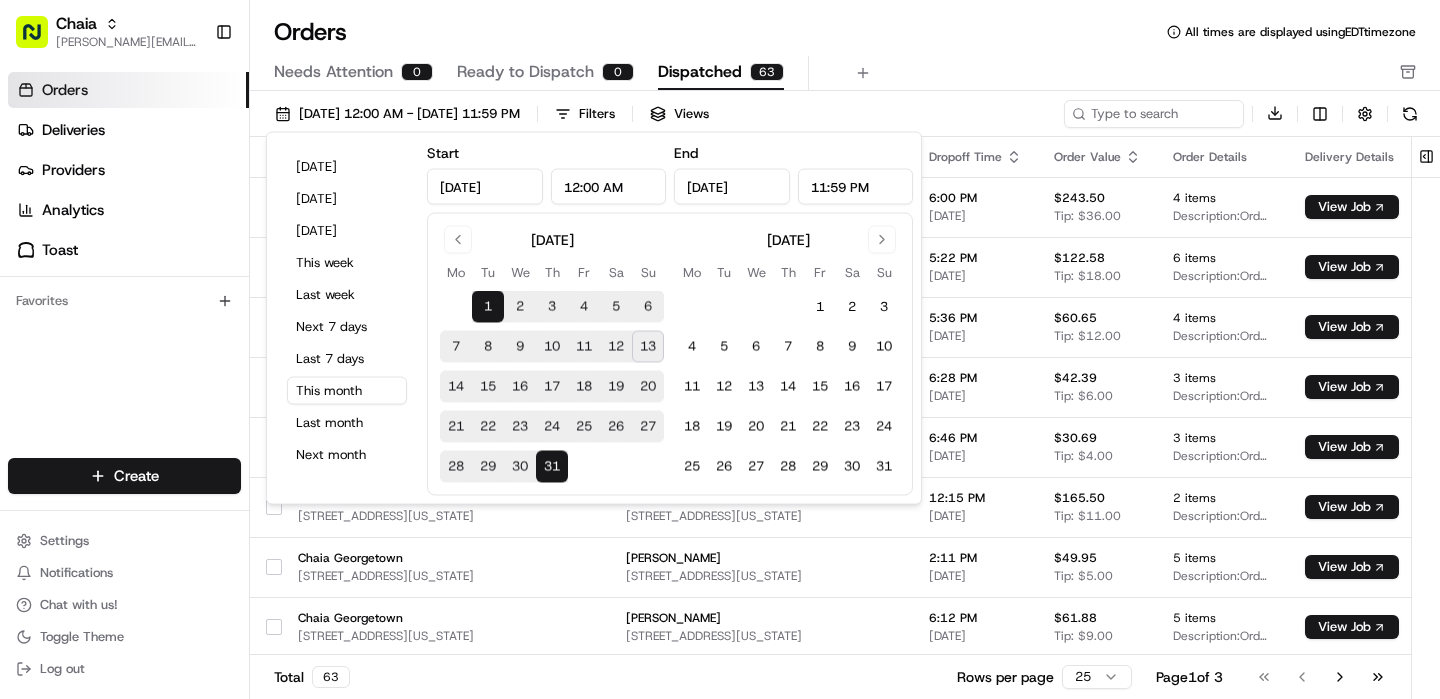 click on "14" at bounding box center (456, 387) 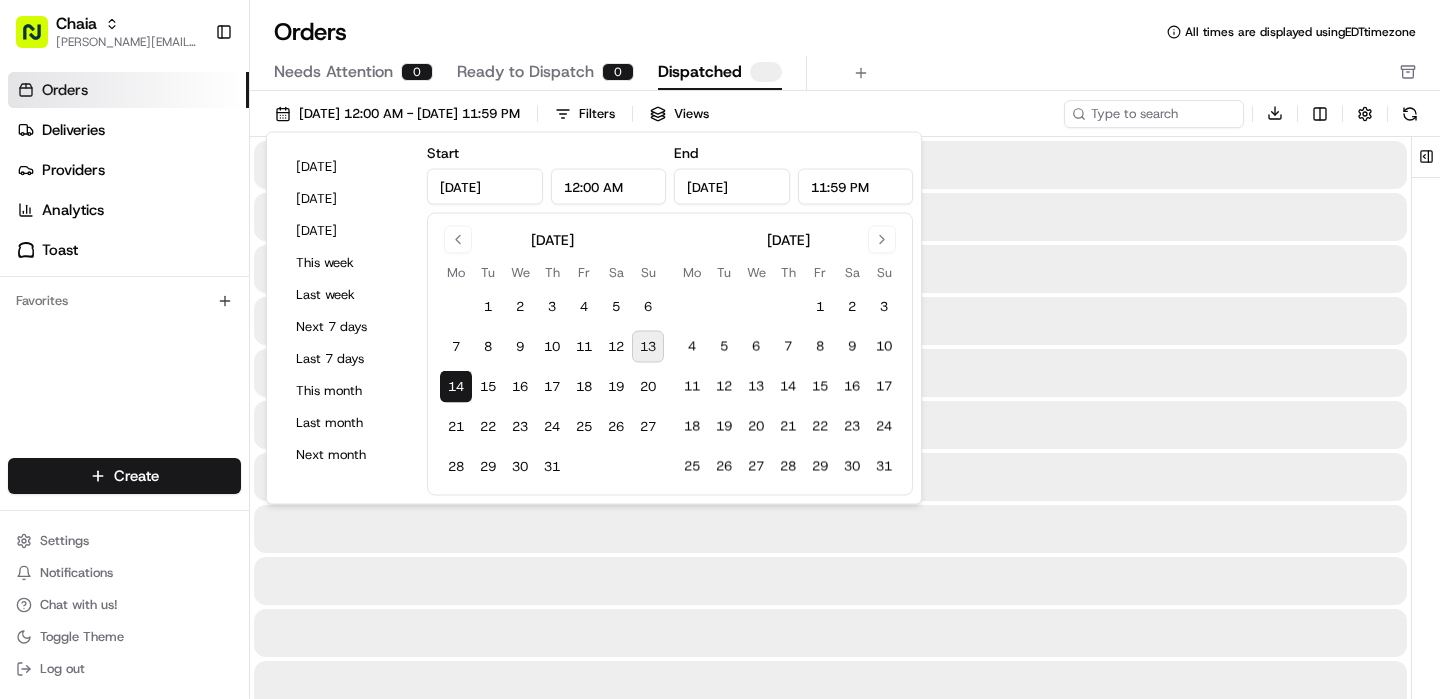 type on "[DATE]" 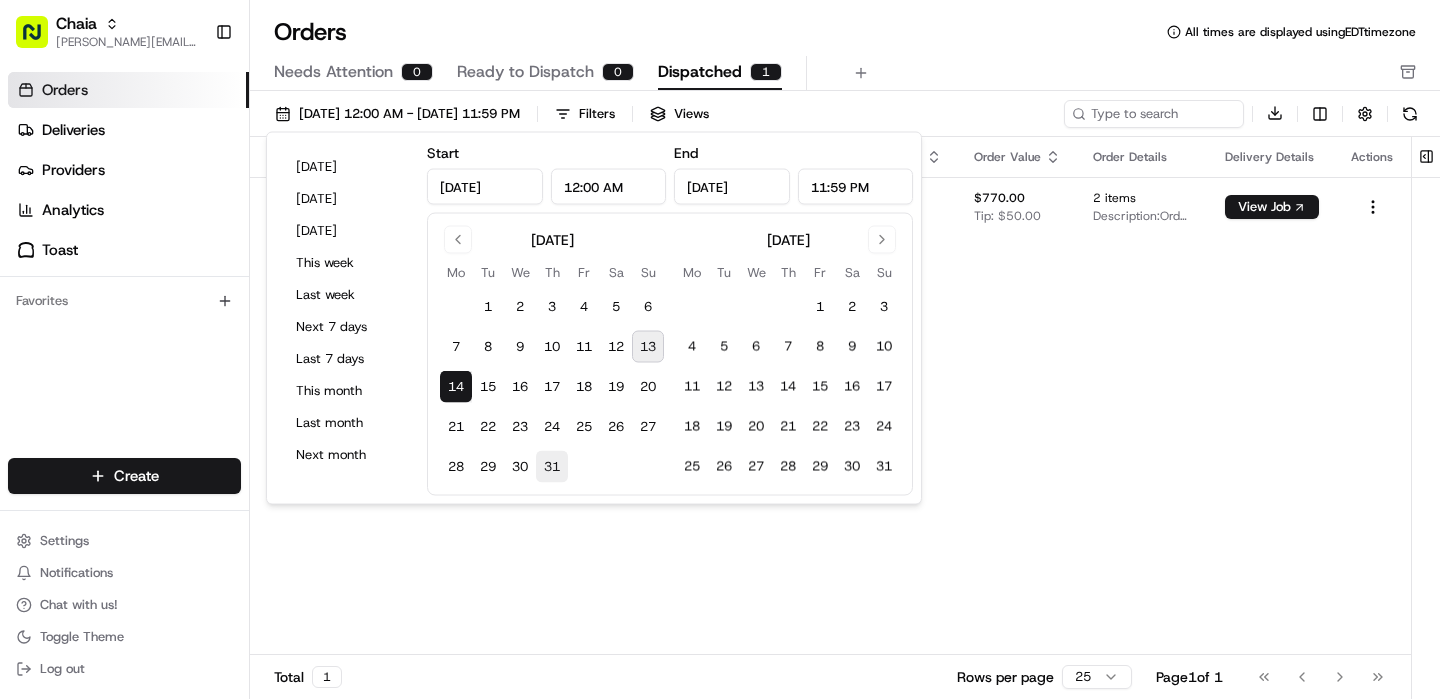 click on "31" at bounding box center (552, 467) 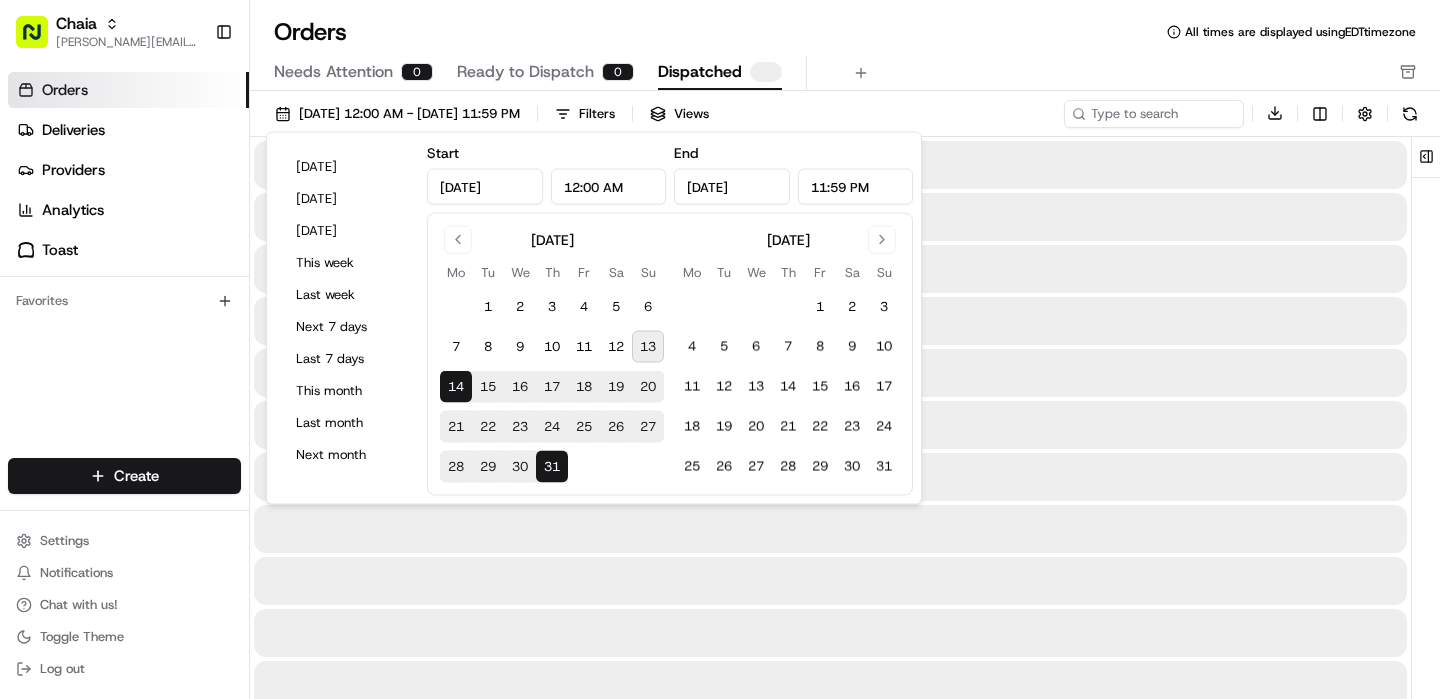 type on "[DATE]" 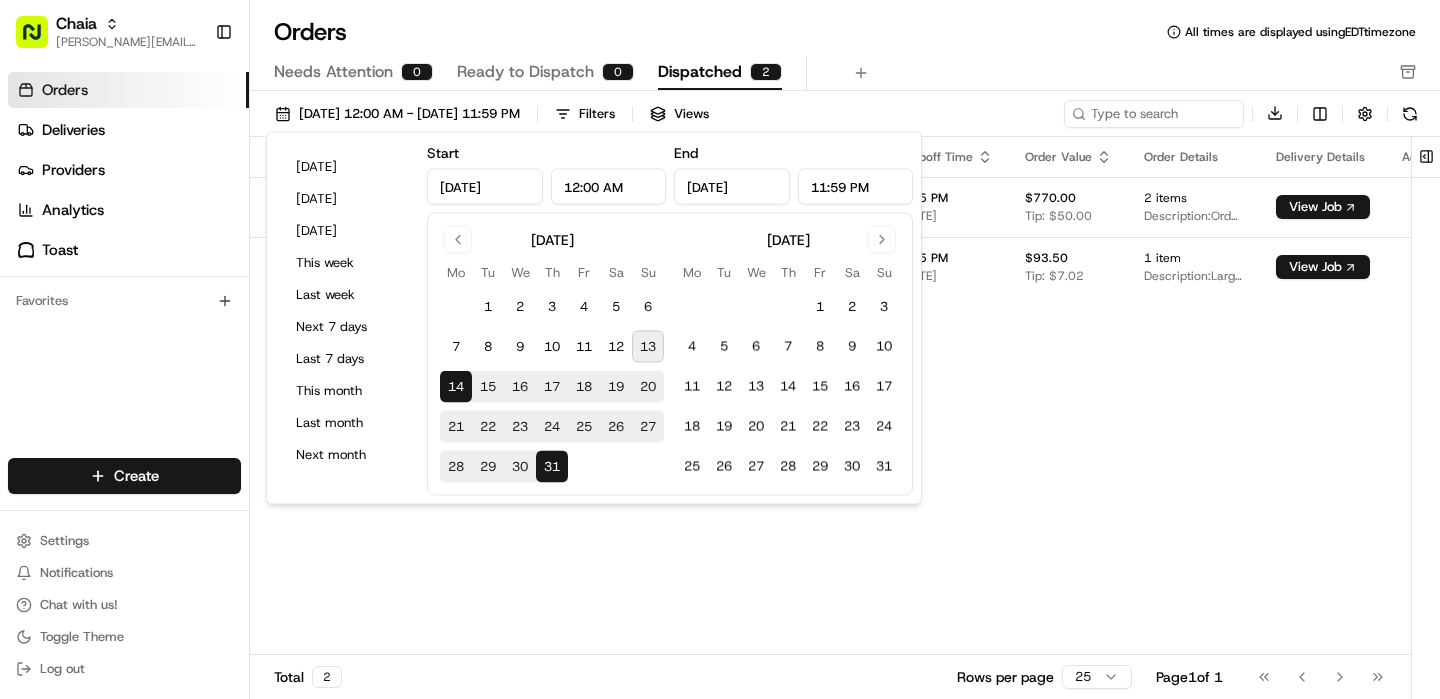 click on "Orders All times are displayed using  EDT  timezone Needs Attention 0 Ready to Dispatch 0 Dispatched 2 [DATE] 12:00 AM - [DATE] 11:59 PM Filters Views Download Pickup Location Pickup Time Dropoff Location Dropoff Time Order Value Order Details Delivery Details Actions [GEOGRAPHIC_DATA] [GEOGRAPHIC_DATA] [STREET_ADDRESS][US_STATE] Sierra [PERSON_NAME] [STREET_ADDRESS][US_STATE] 2:15 PM [DATE] $770.00 Tip: $50.00 2   items Description:  Order number: 1 for Sierra [PERSON_NAME] View Job Chaia [STREET_ADDRESS][US_STATE] 4:00 PM [DATE][GEOGRAPHIC_DATA][STREET_ADDRESS][US_STATE][US_STATE] 4:45 PM [DATE] $93.50 Tip: $7.02 1   item Description:  Large Taco Box - 24 tacos View Job Total 2 Rows per page 25 Page  1  of   1 Go to first page Go to previous page Go to next page Go to last page" at bounding box center (845, 349) 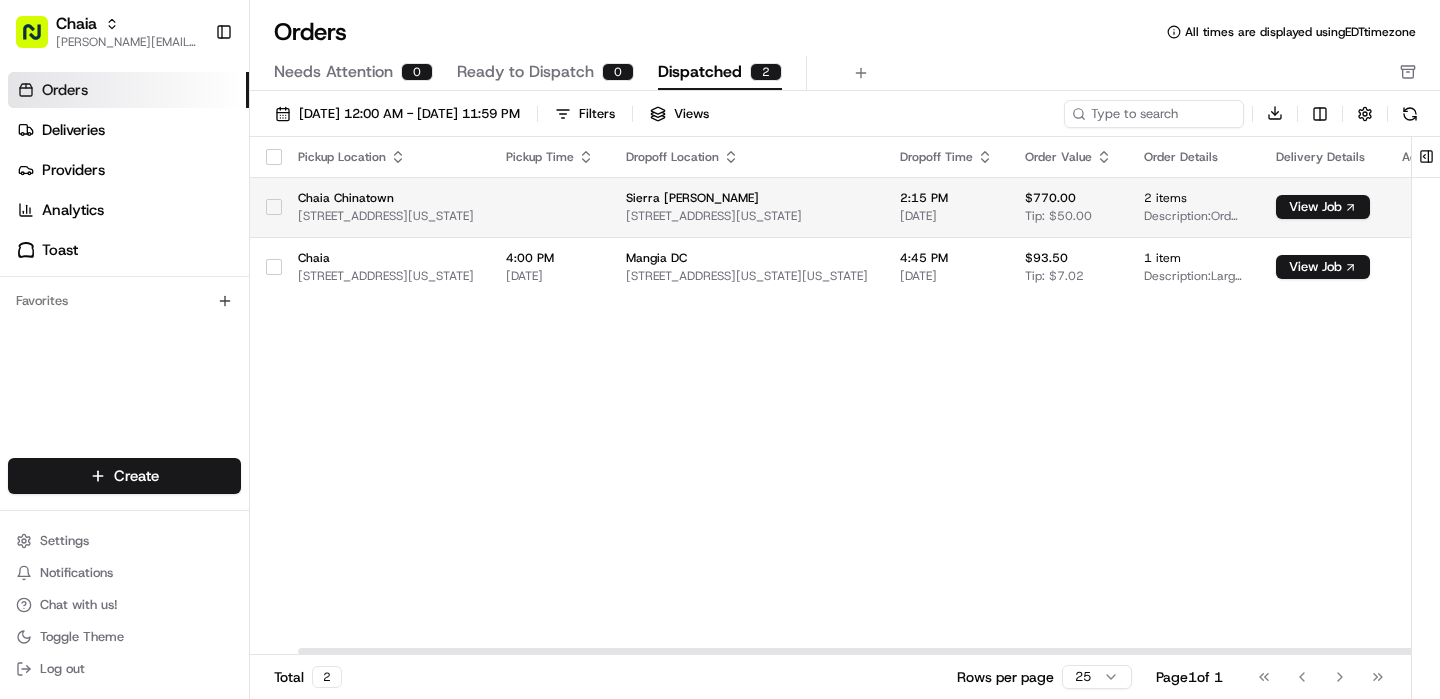 scroll, scrollTop: 0, scrollLeft: 168, axis: horizontal 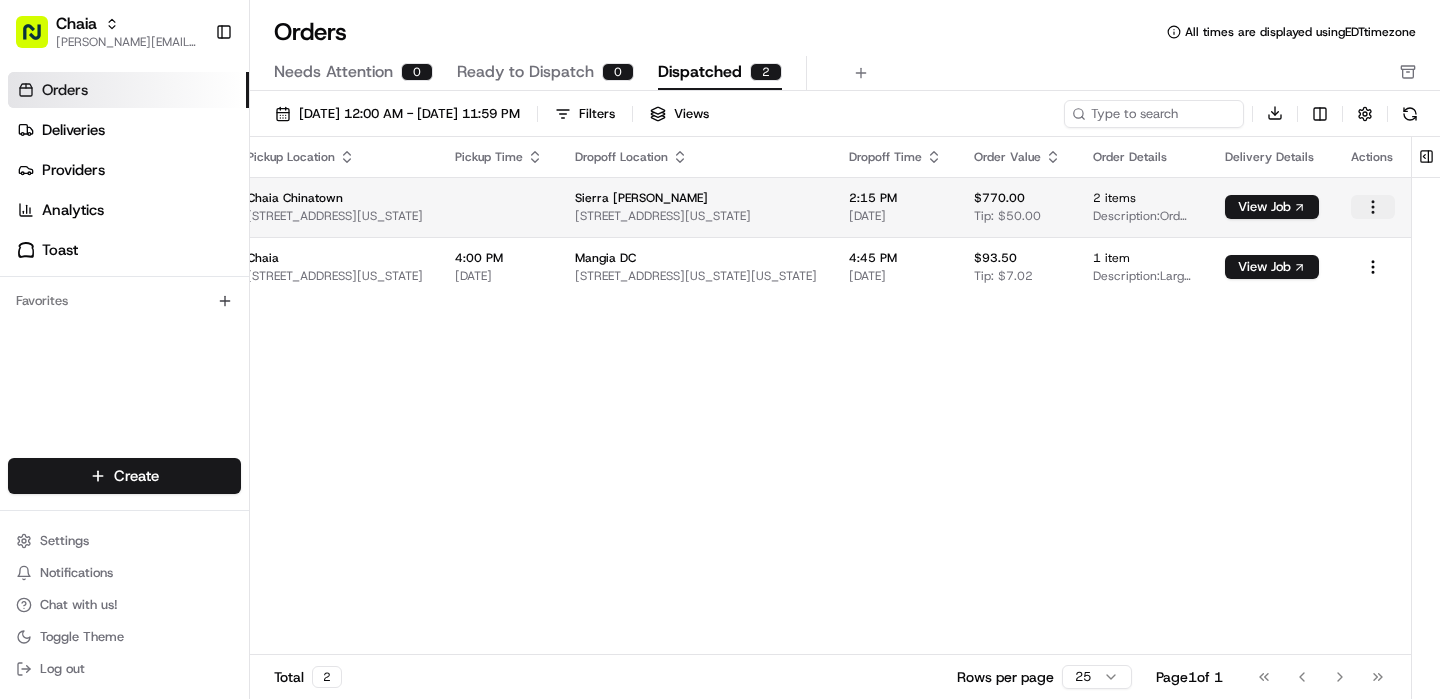 click on "Chaia [EMAIL_ADDRESS][DOMAIN_NAME] Toggle Sidebar Orders Deliveries Providers Analytics Toast Favorites Main Menu Members & Organization Organization Users Roles Preferences Customization Tracking Orchestration Automations Dispatch Strategy Locations Pickup Locations Dropoff Locations Billing Billing Refund Requests Integrations Notification Triggers Webhooks API Keys Request Logs Create Settings Notifications Chat with us! Toggle Theme Log out Orders All times are displayed using  EDT  timezone Needs Attention 0 Ready to Dispatch 0 Dispatched 2 [DATE] 12:00 AM - [DATE] 11:59 PM Filters Views Download Pickup Location Pickup Time Dropoff Location Dropoff Time Order Value Order Details Delivery Details Actions Chaia [GEOGRAPHIC_DATA] [STREET_ADDRESS][US_STATE] Sierra [PERSON_NAME] [STREET_ADDRESS][US_STATE] 2:15 PM [DATE] $770.00 Tip: $50.00 2   items Description:  Order number: 1 for Sierra [PERSON_NAME] View Job Chaia [STREET_ADDRESS][US_STATE] 4:00 PM [DATE] 4:45 PM" at bounding box center (720, 349) 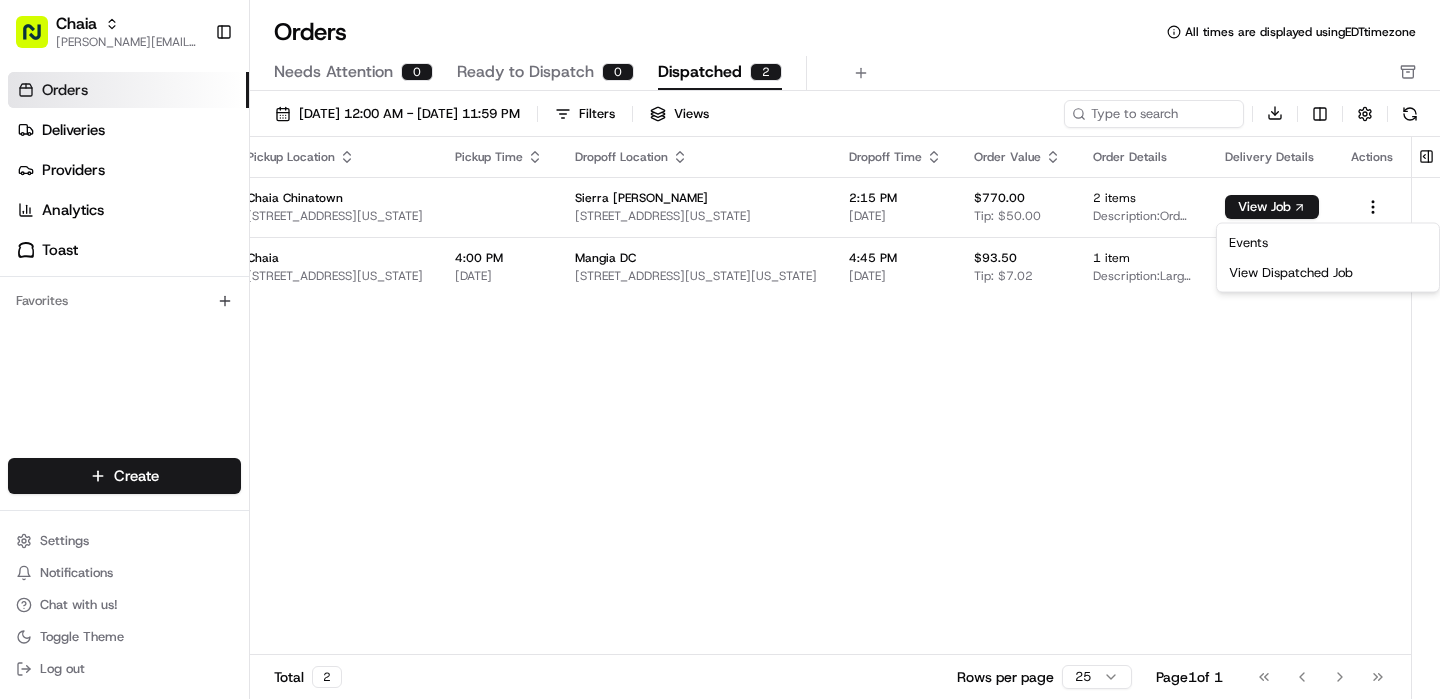 click on "Chaia [EMAIL_ADDRESS][DOMAIN_NAME] Toggle Sidebar Orders Deliveries Providers Analytics Toast Favorites Main Menu Members & Organization Organization Users Roles Preferences Customization Tracking Orchestration Automations Dispatch Strategy Locations Pickup Locations Dropoff Locations Billing Billing Refund Requests Integrations Notification Triggers Webhooks API Keys Request Logs Create Settings Notifications Chat with us! Toggle Theme Log out Orders All times are displayed using  EDT  timezone Needs Attention 0 Ready to Dispatch 0 Dispatched 2 [DATE] 12:00 AM - [DATE] 11:59 PM Filters Views Download Pickup Location Pickup Time Dropoff Location Dropoff Time Order Value Order Details Delivery Details Actions Chaia [GEOGRAPHIC_DATA] [STREET_ADDRESS][US_STATE] Sierra [PERSON_NAME] [STREET_ADDRESS][US_STATE] 2:15 PM [DATE] $770.00 Tip: $50.00 2   items Description:  Order number: 1 for Sierra [PERSON_NAME] View Job Chaia [STREET_ADDRESS][US_STATE] 4:00 PM [DATE] 4:45 PM" at bounding box center [720, 349] 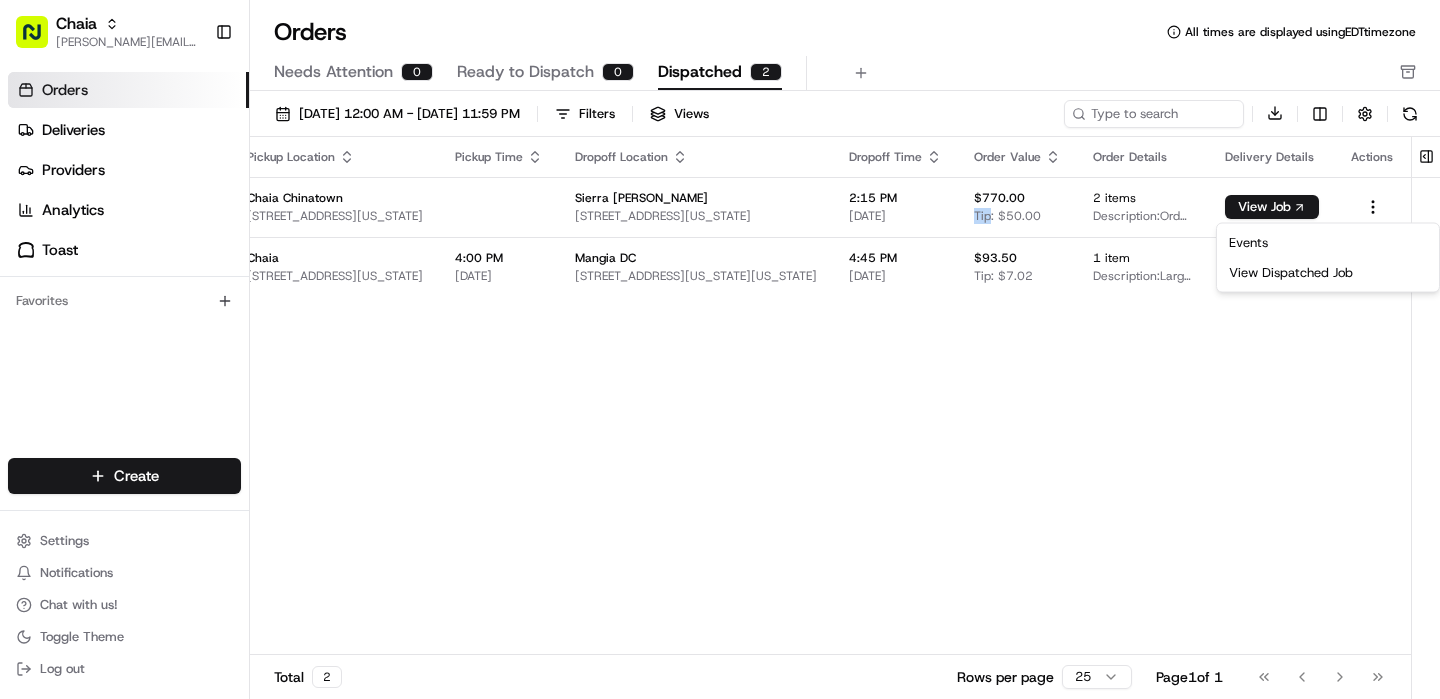 click on "$770.00 Tip: $50.00" at bounding box center [1017, 207] 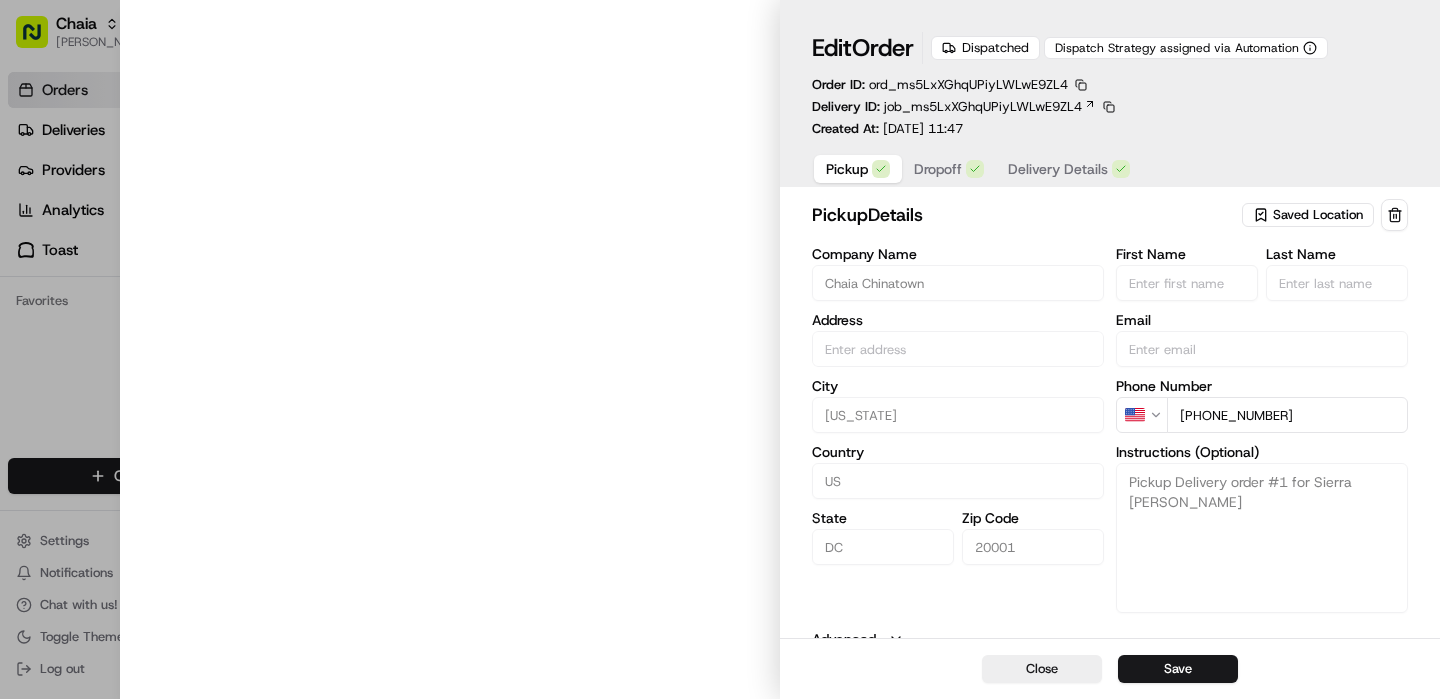 type on "[STREET_ADDRESS][US_STATE]" 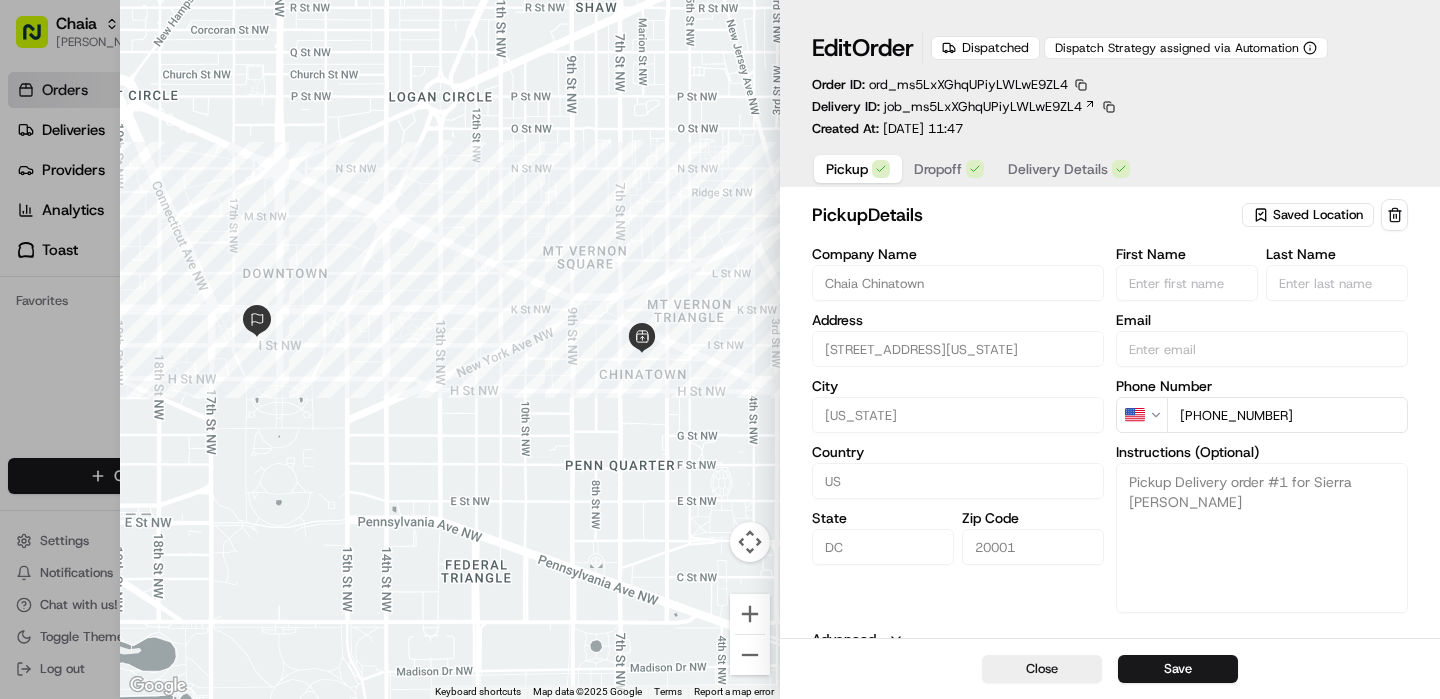 scroll, scrollTop: 15, scrollLeft: 0, axis: vertical 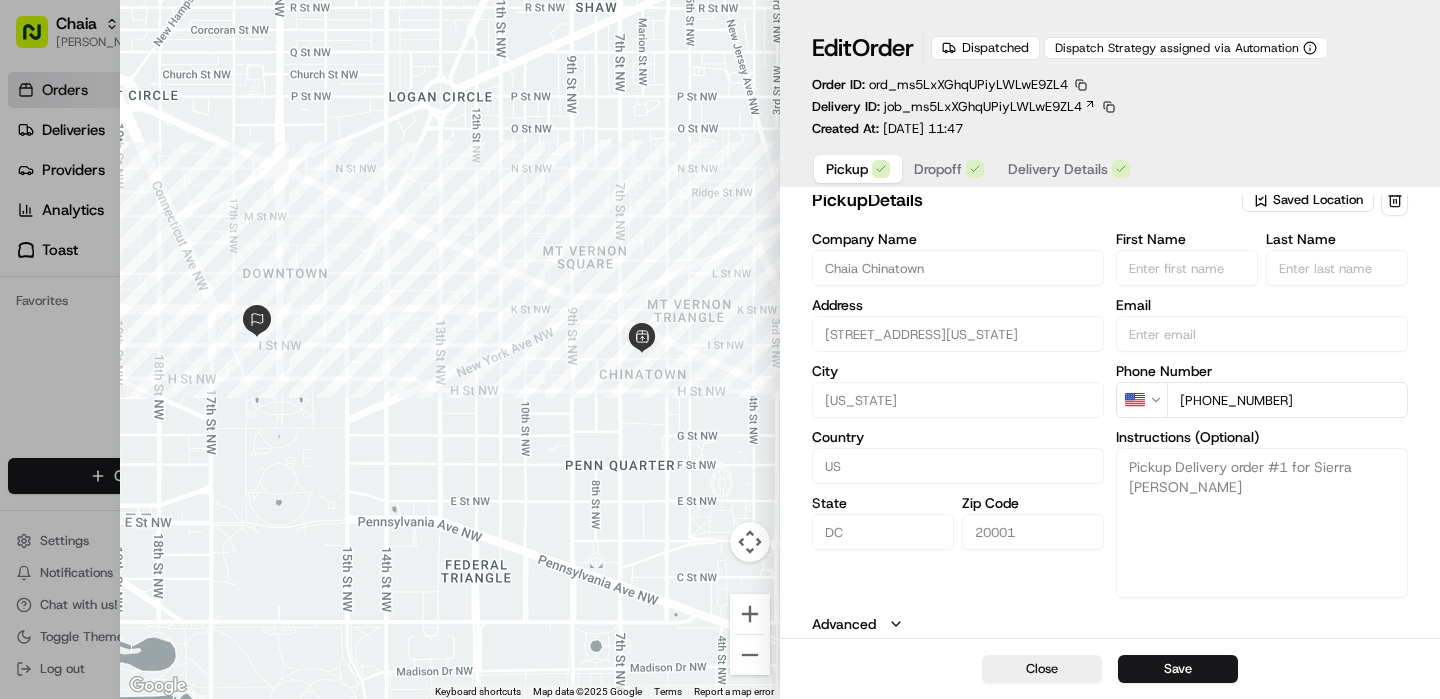 type 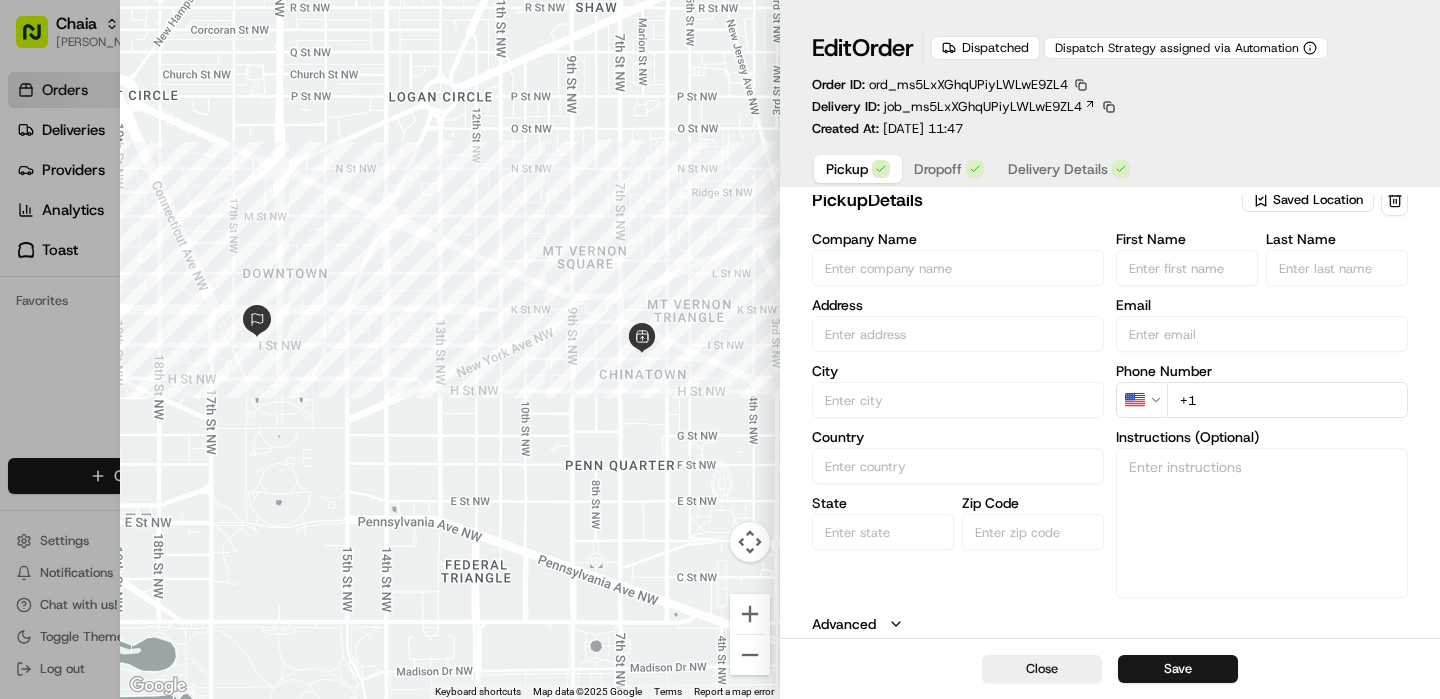 click at bounding box center [720, 349] 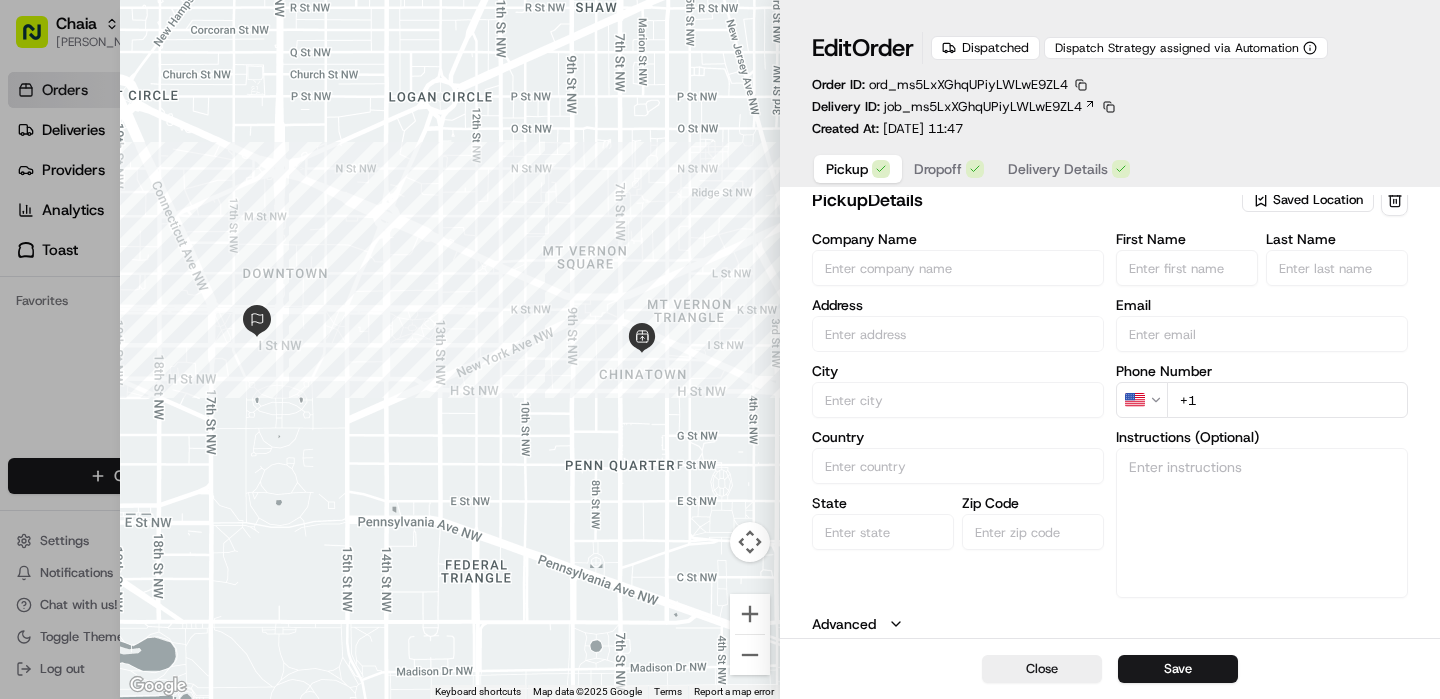 scroll, scrollTop: 0, scrollLeft: 0, axis: both 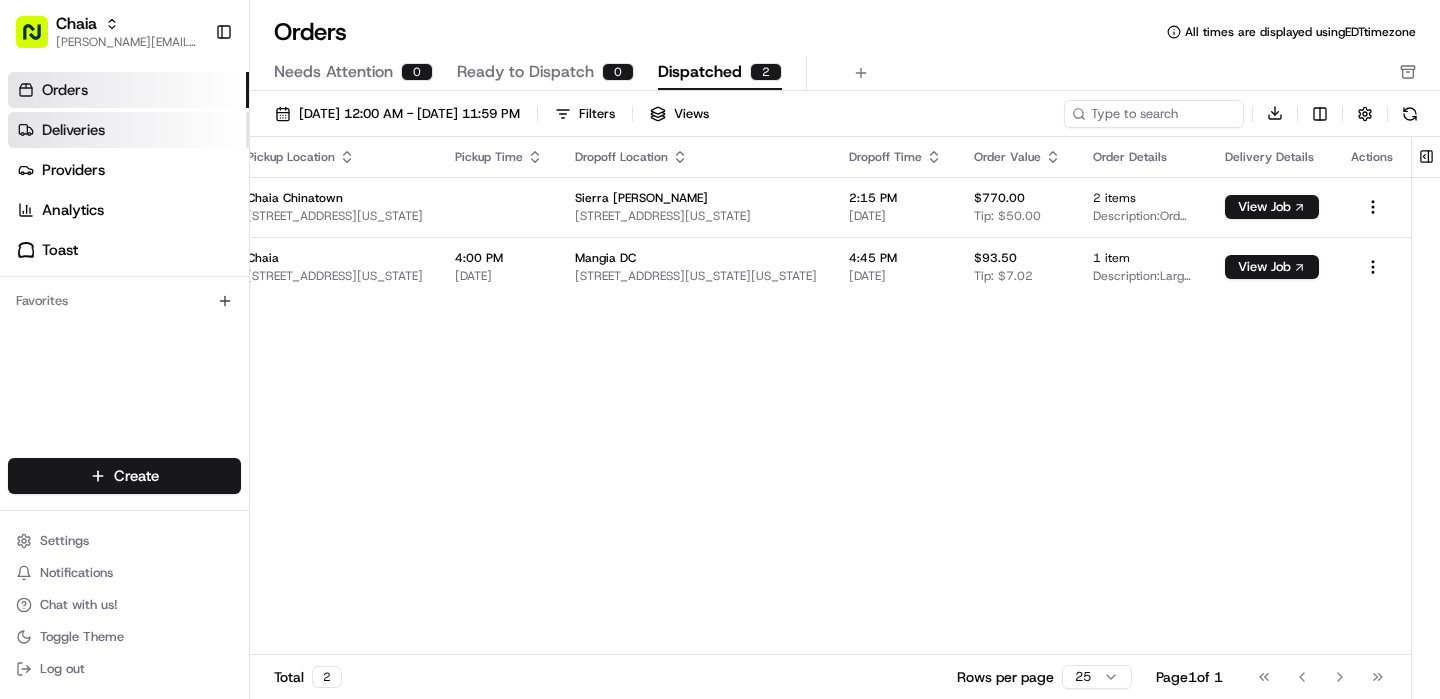 click on "Deliveries" at bounding box center (73, 130) 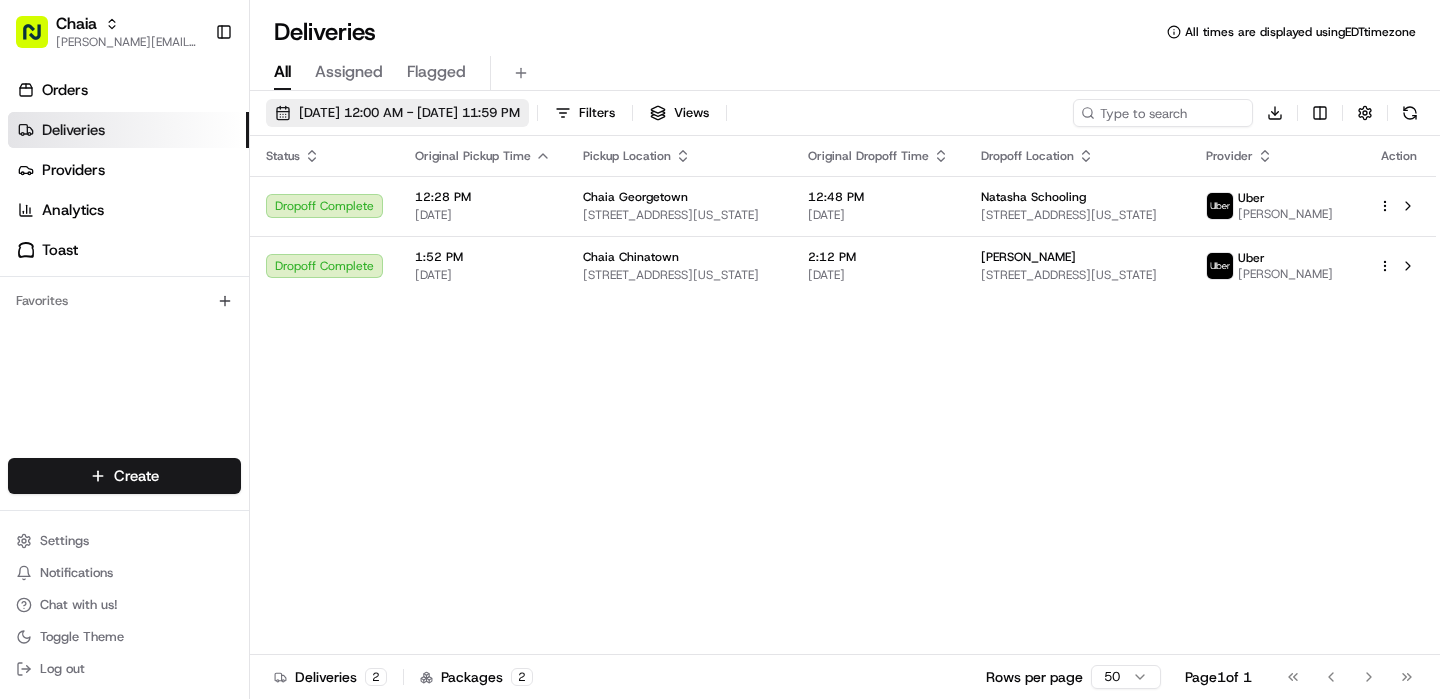 click on "[DATE] 12:00 AM - [DATE] 11:59 PM" at bounding box center [409, 113] 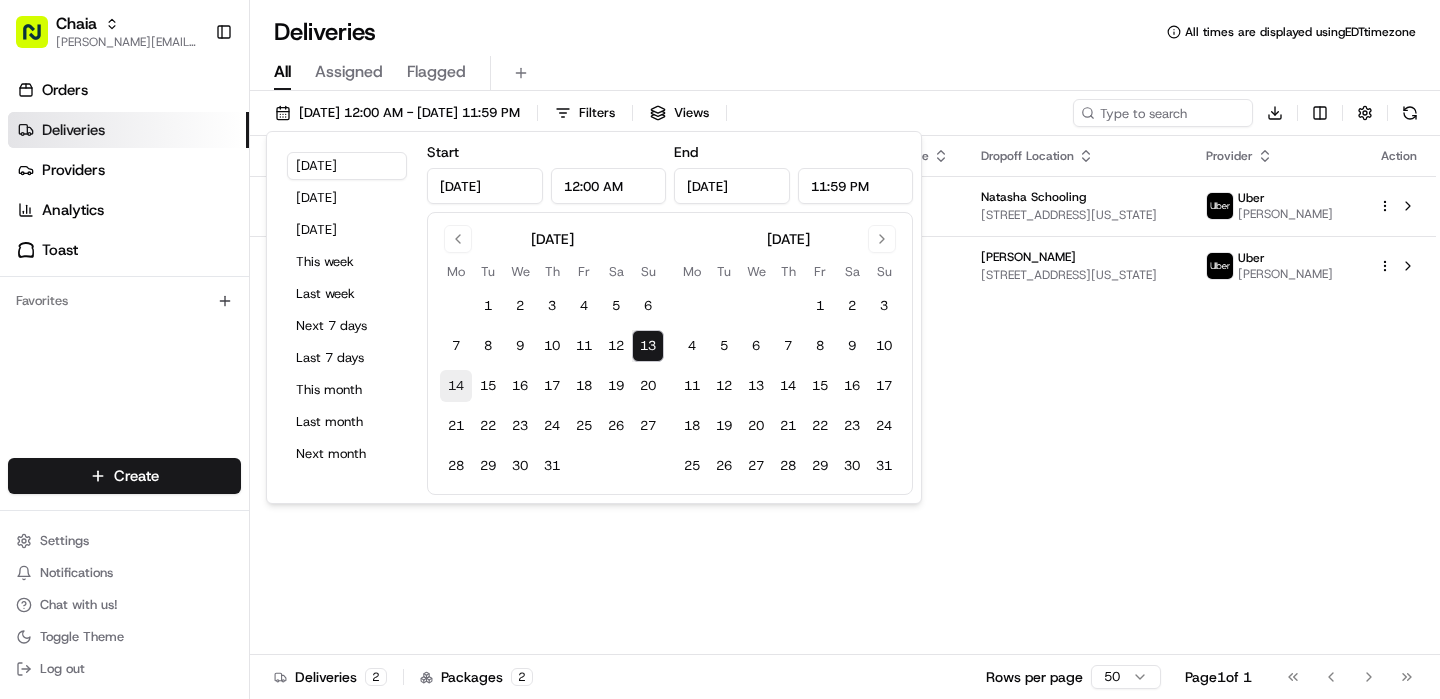 click on "14" at bounding box center [456, 386] 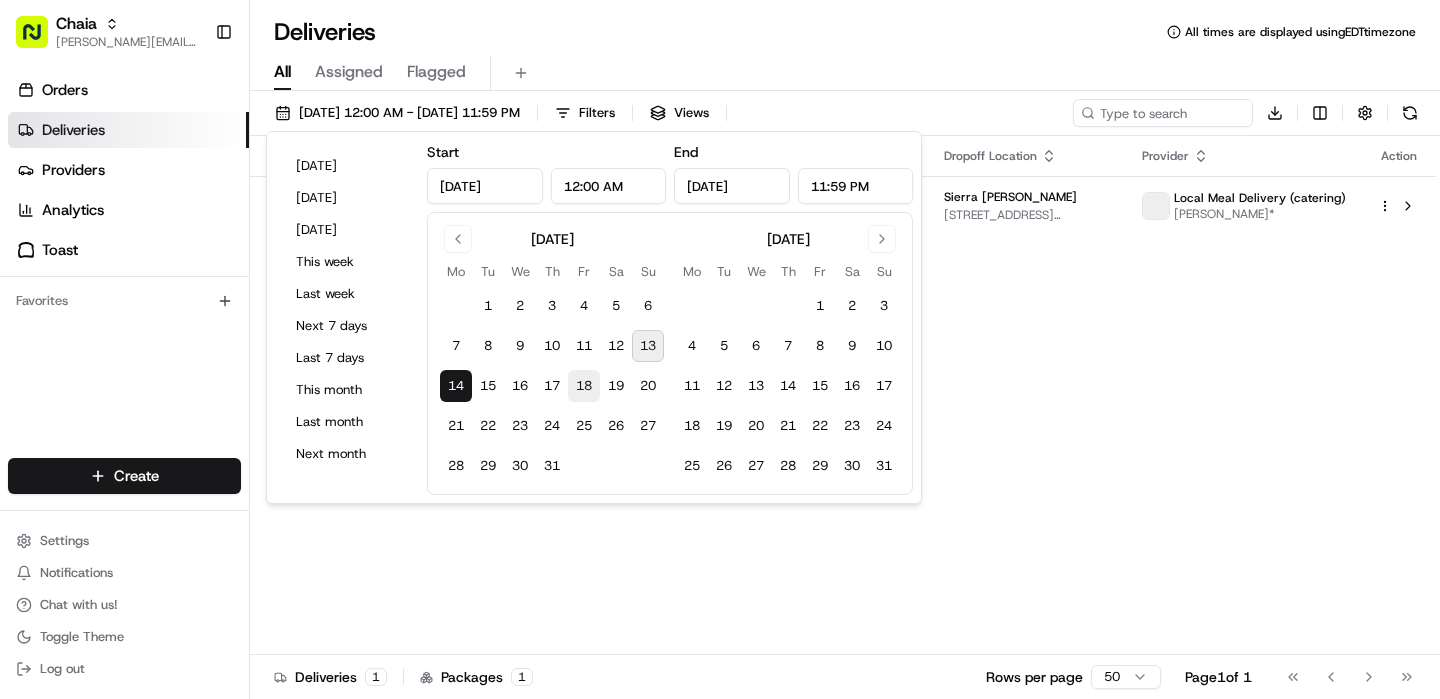 click on "18" at bounding box center (584, 386) 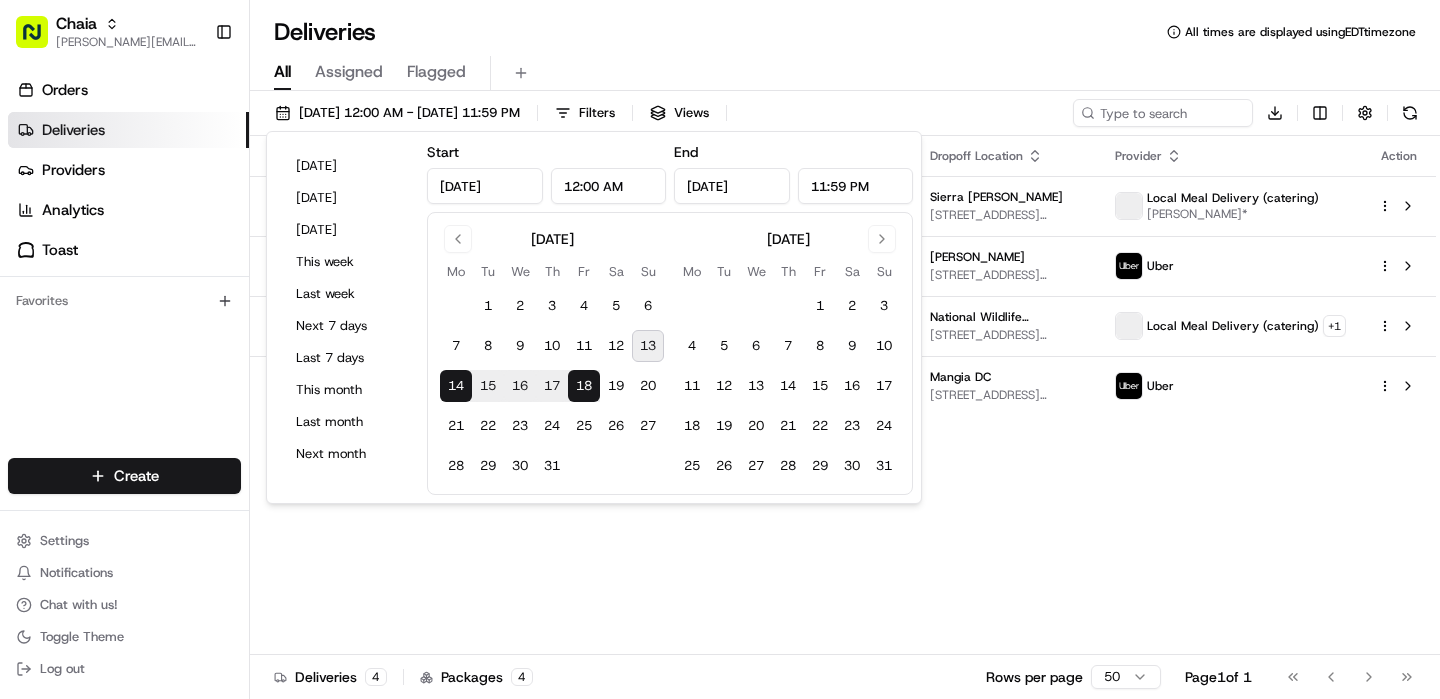 click on "All Assigned Flagged" at bounding box center [845, 73] 